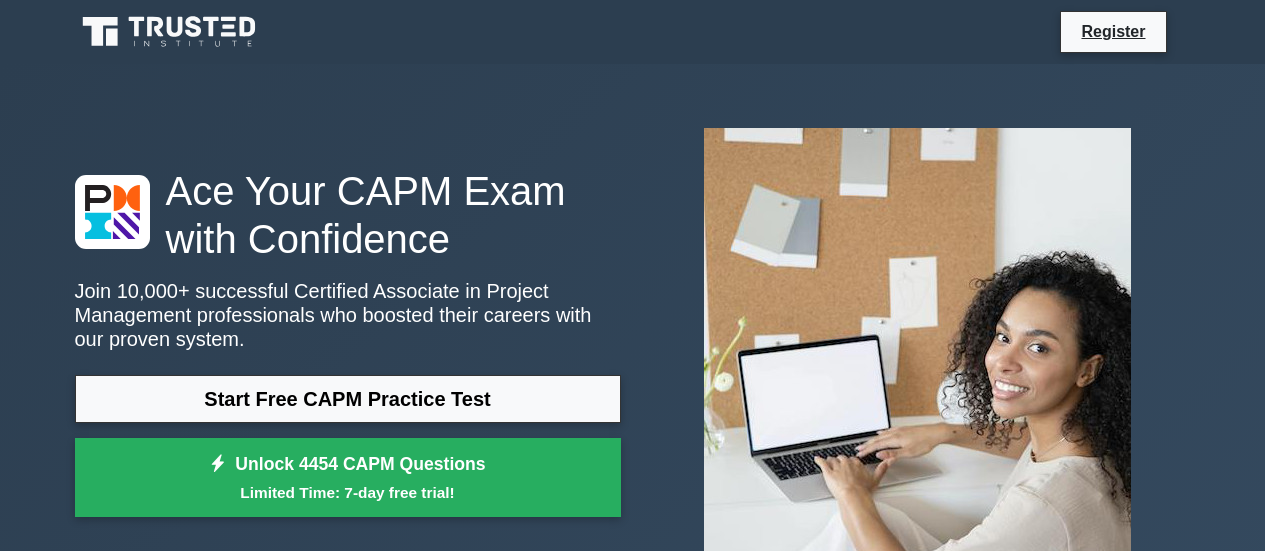 scroll, scrollTop: 0, scrollLeft: 0, axis: both 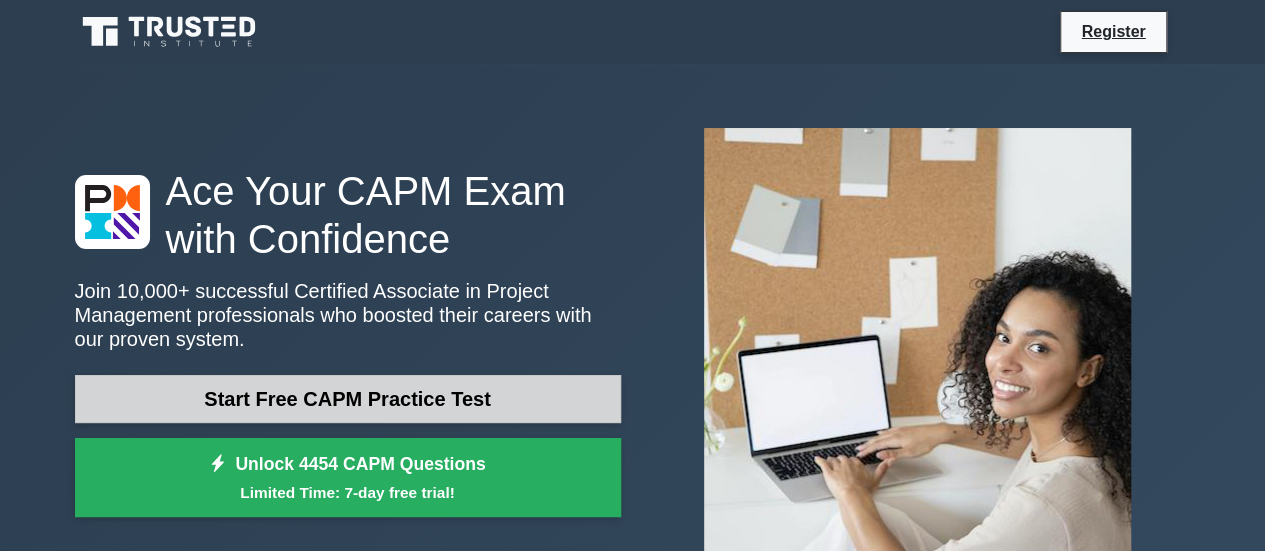 click on "Start Free CAPM Practice Test" at bounding box center (348, 399) 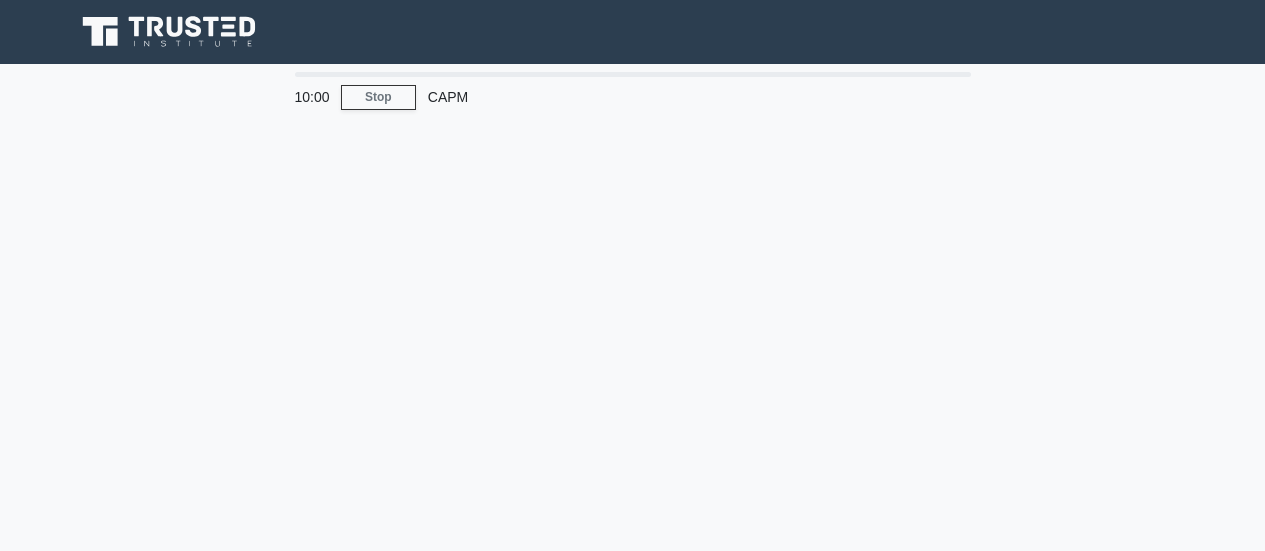 scroll, scrollTop: 0, scrollLeft: 0, axis: both 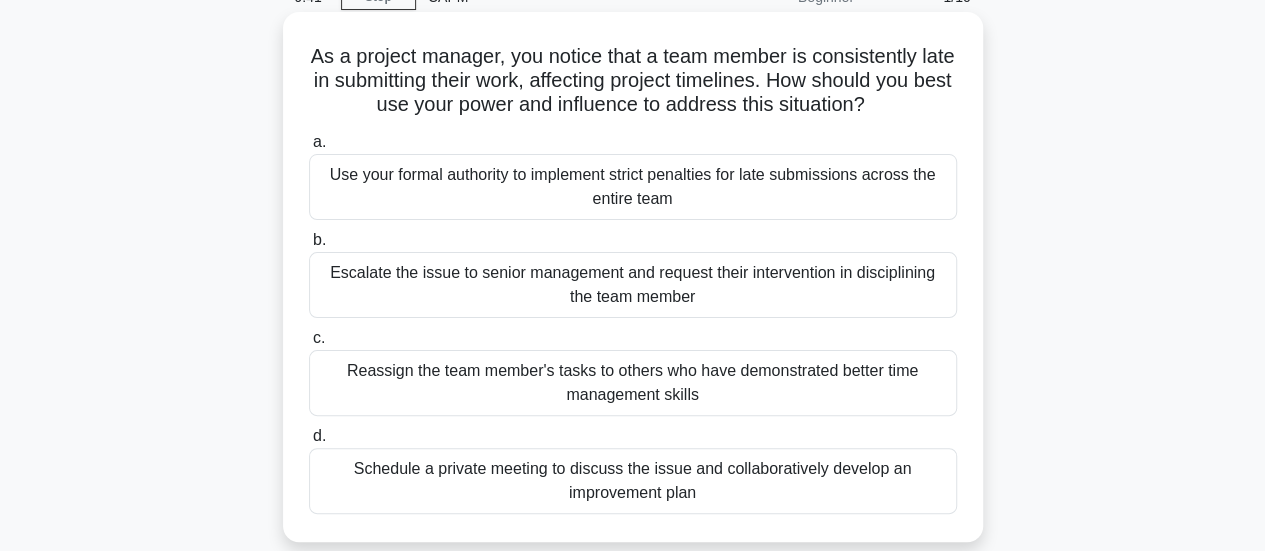 click on "Schedule a private meeting to discuss the issue and collaboratively develop an improvement plan" at bounding box center (633, 481) 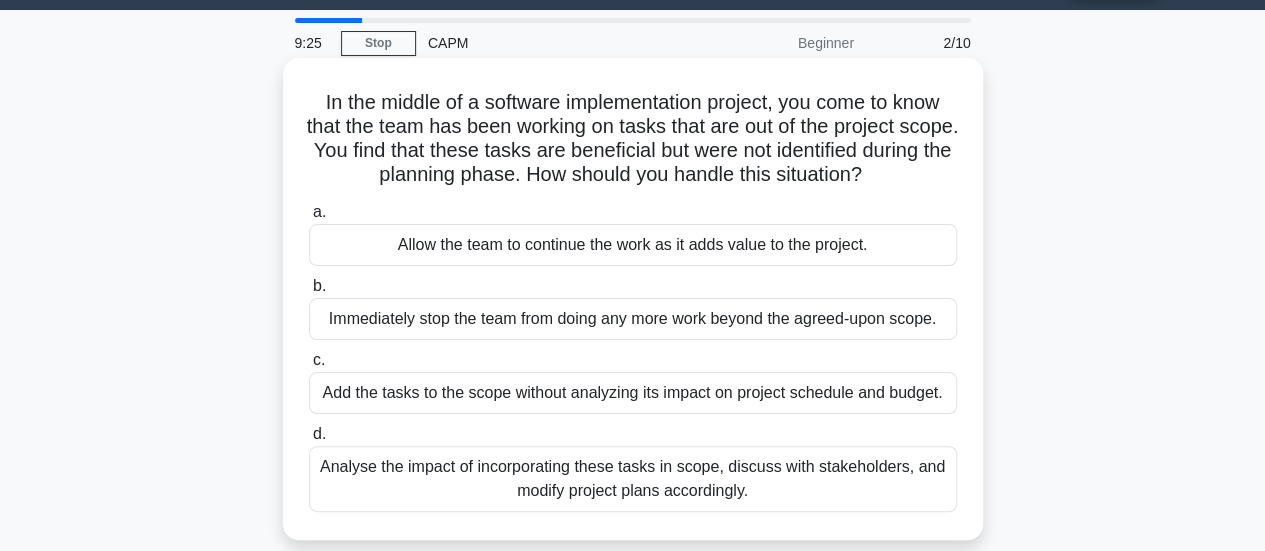 scroll, scrollTop: 100, scrollLeft: 0, axis: vertical 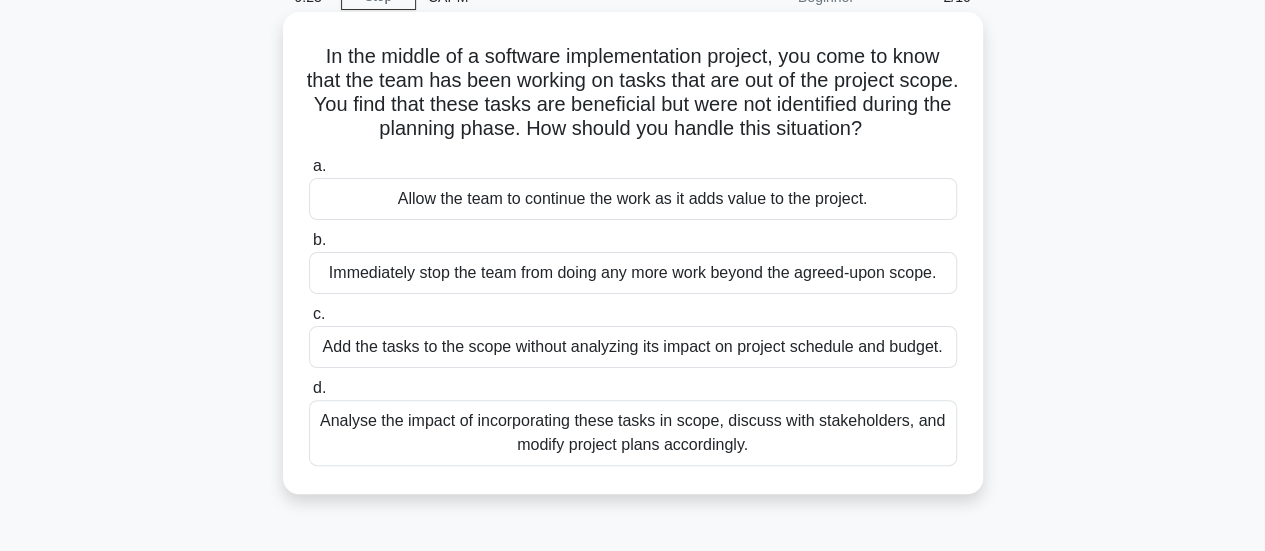 click on "Analyse the impact of incorporating these tasks in scope, discuss with stakeholders, and modify project plans accordingly." at bounding box center (633, 433) 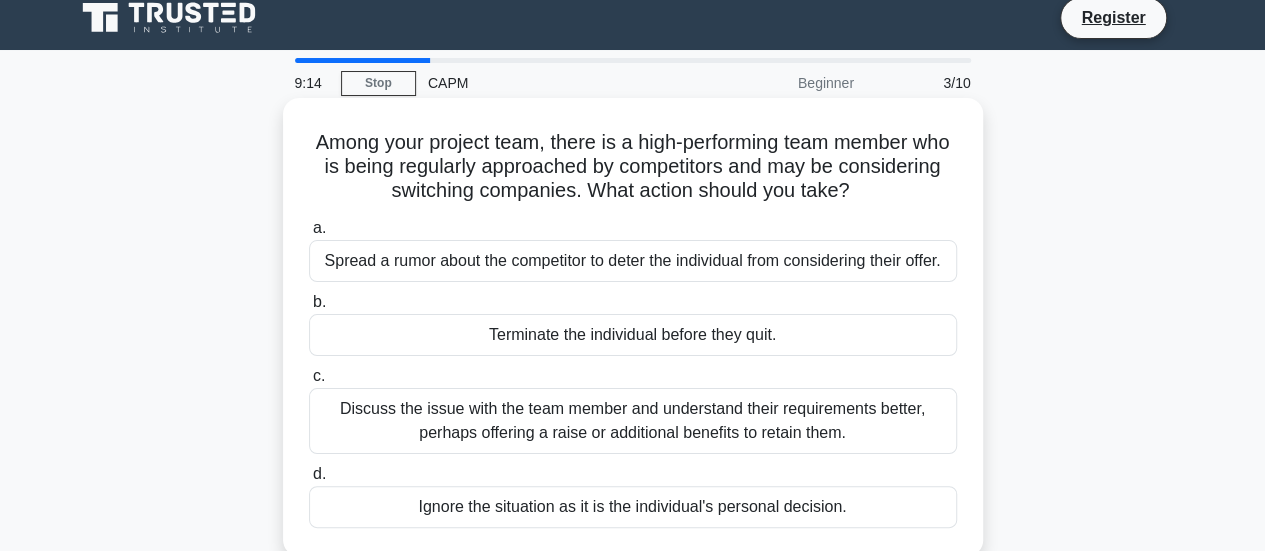 scroll, scrollTop: 200, scrollLeft: 0, axis: vertical 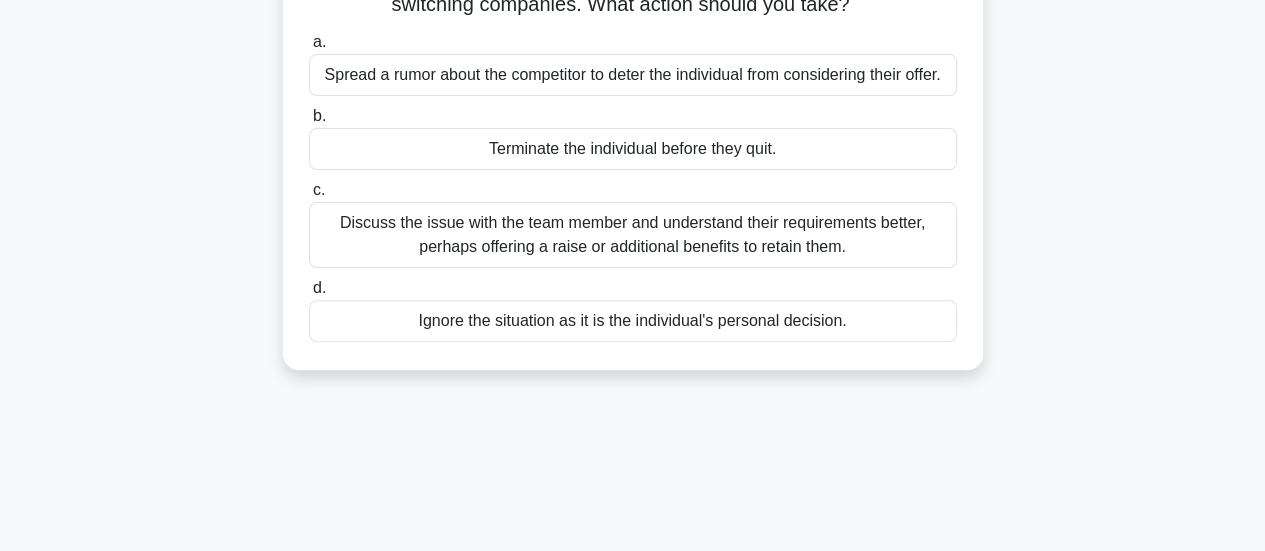 click on "Discuss the issue with the team member and understand their requirements better, perhaps offering a raise or additional benefits to retain them." at bounding box center [633, 235] 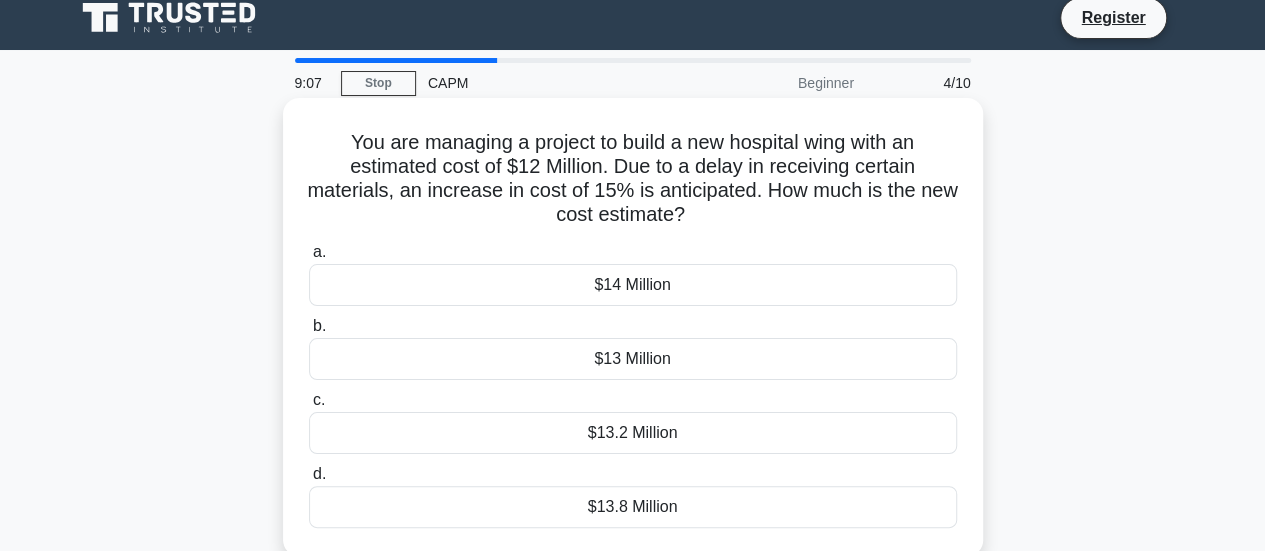 scroll, scrollTop: 0, scrollLeft: 0, axis: both 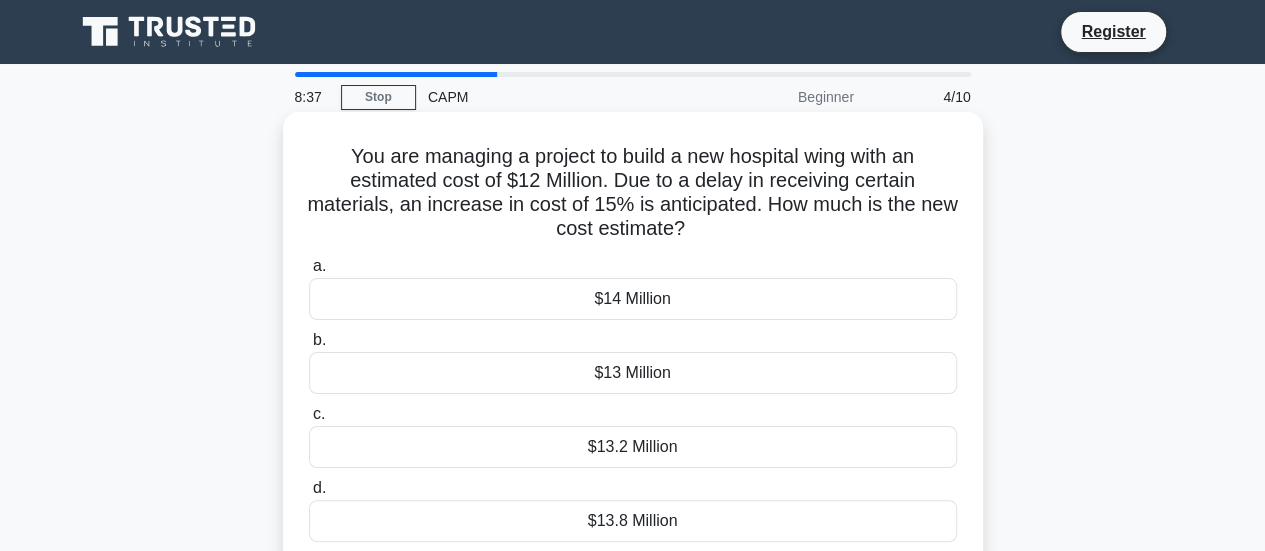 click on "$13.8 Million" at bounding box center (633, 521) 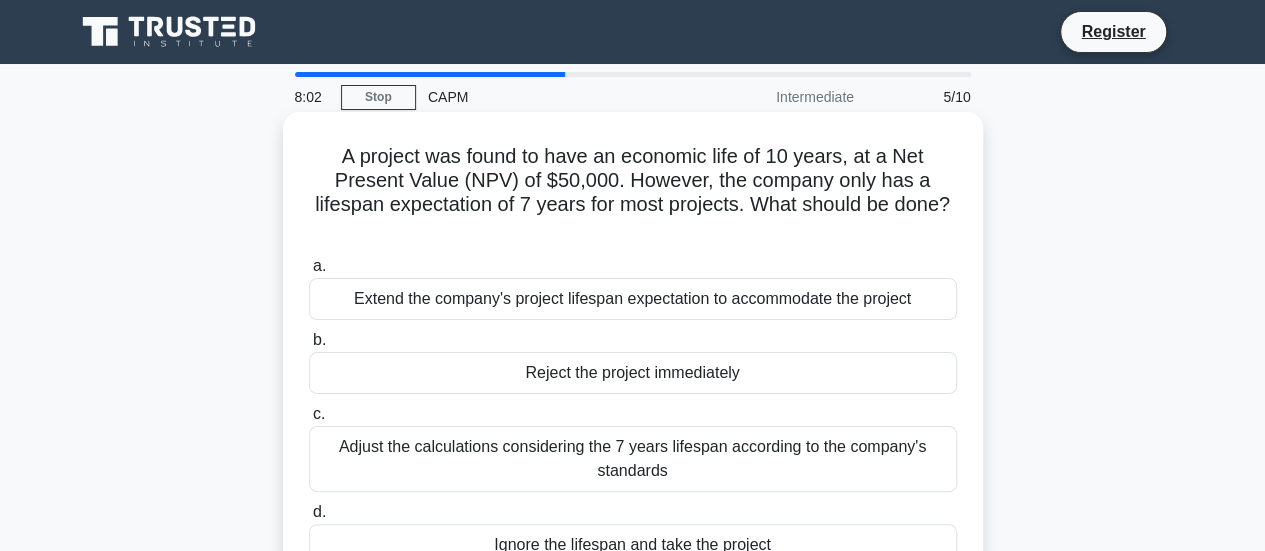click on "a.
Extend the company's project lifespan expectation to accommodate the project" at bounding box center [633, 287] 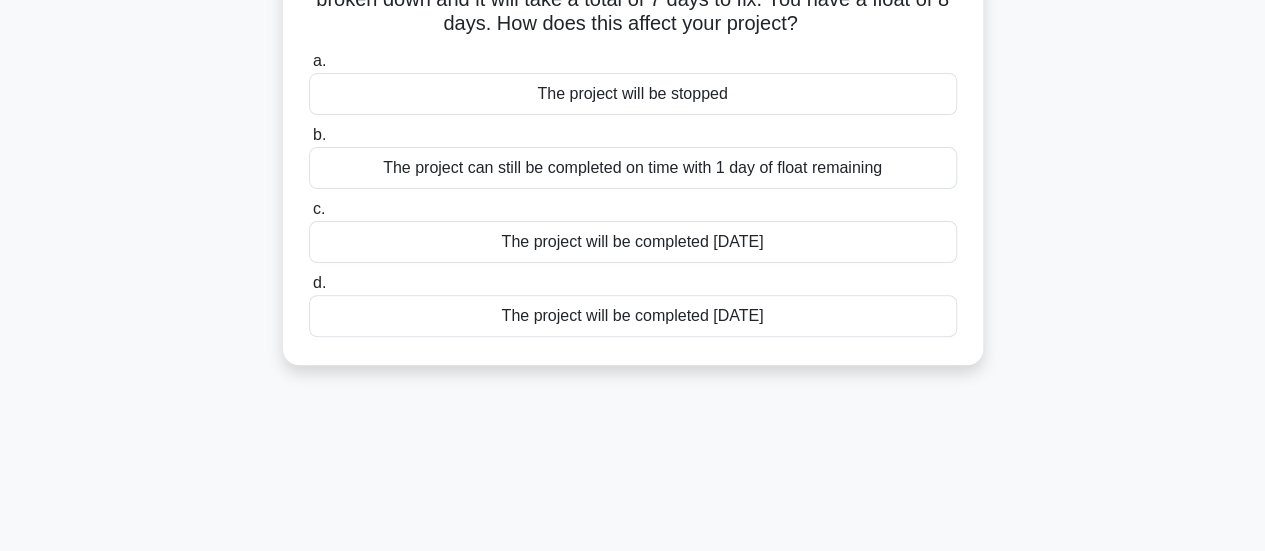 scroll, scrollTop: 0, scrollLeft: 0, axis: both 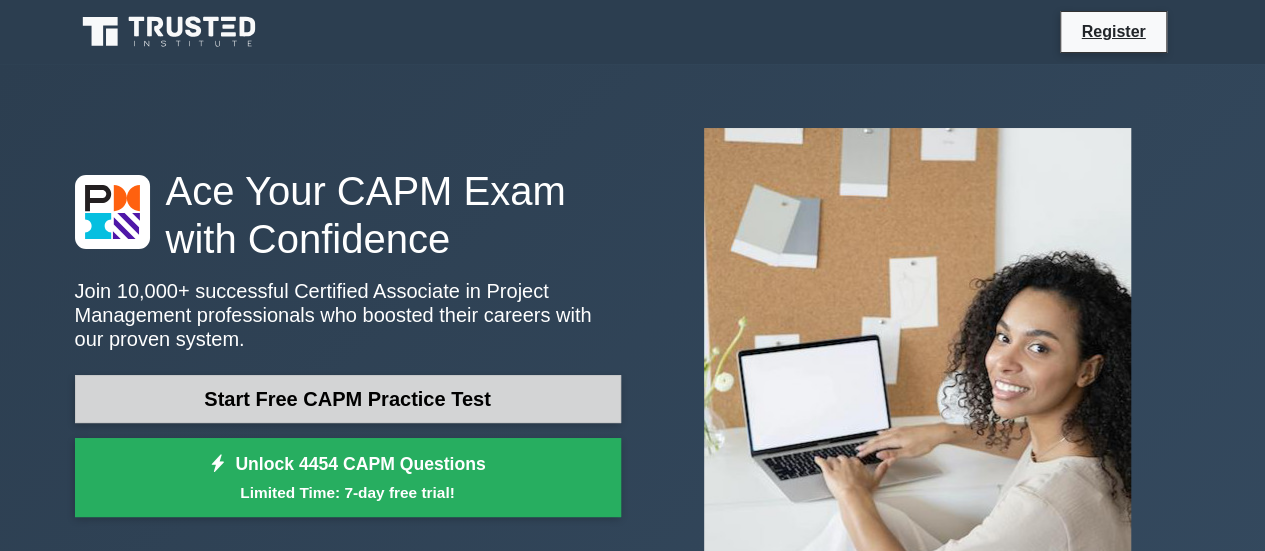 click on "Start Free CAPM Practice Test" at bounding box center (348, 399) 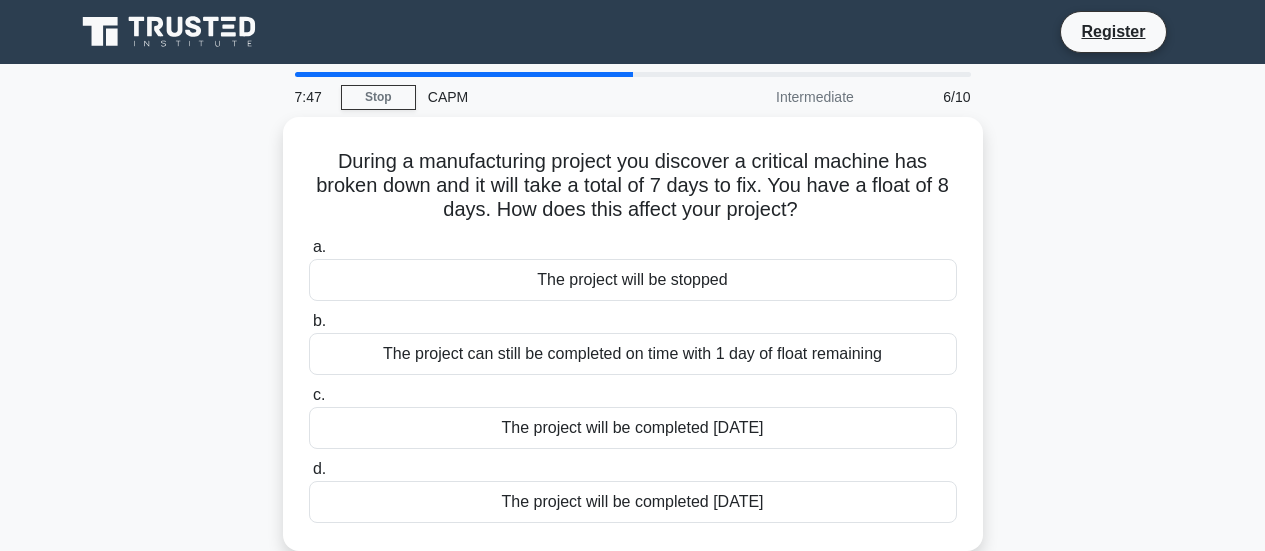 scroll, scrollTop: 0, scrollLeft: 0, axis: both 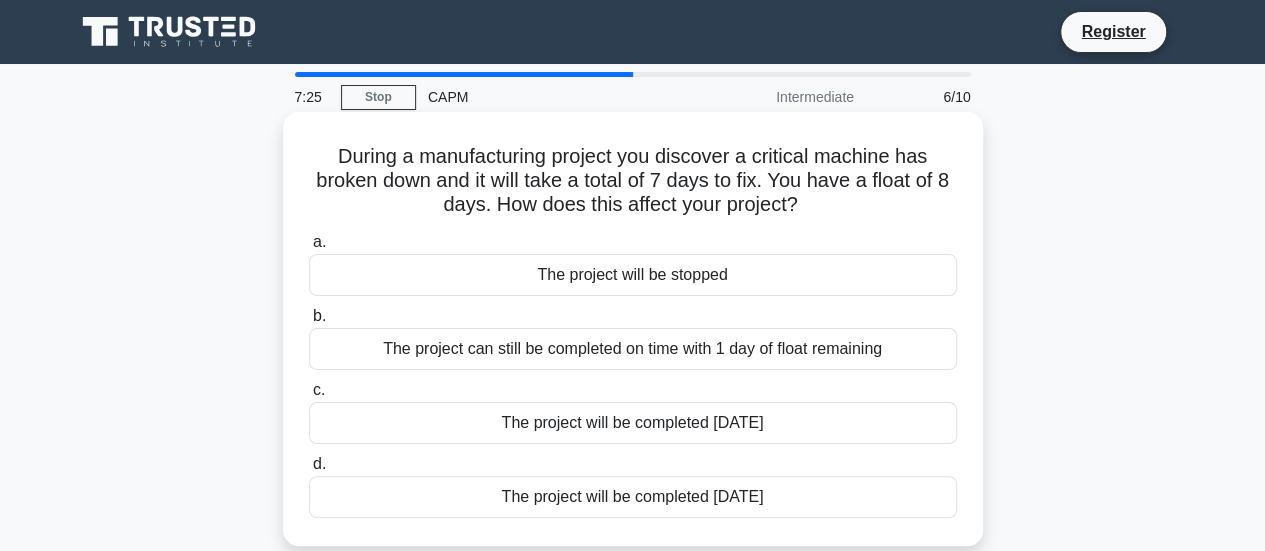 click on "The project will be completed 1 day later" at bounding box center (633, 423) 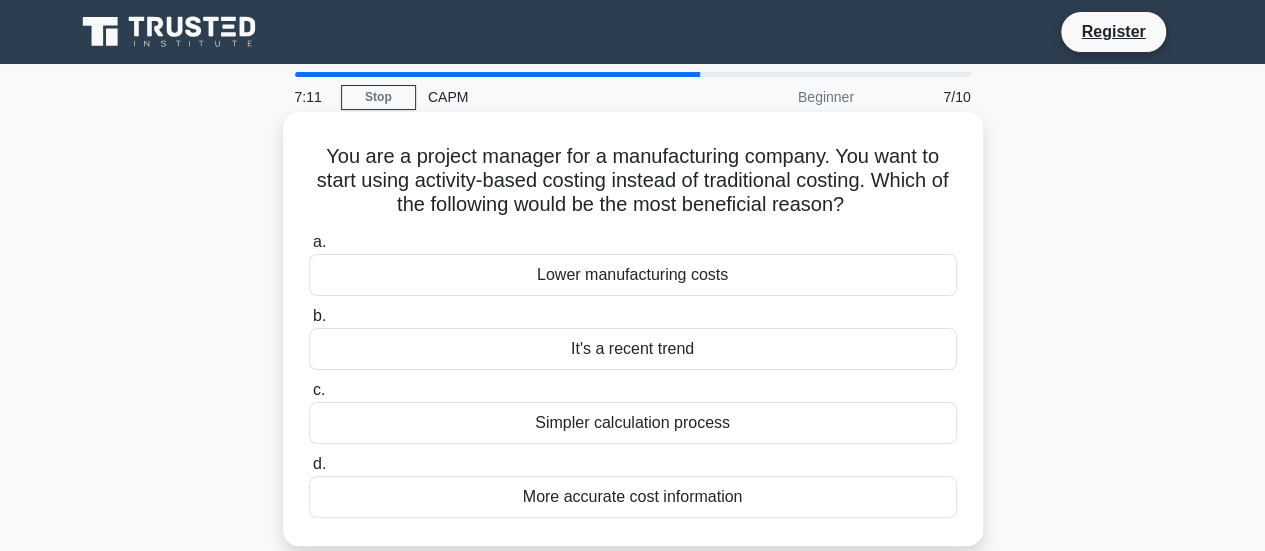click on "More accurate cost information" at bounding box center [633, 497] 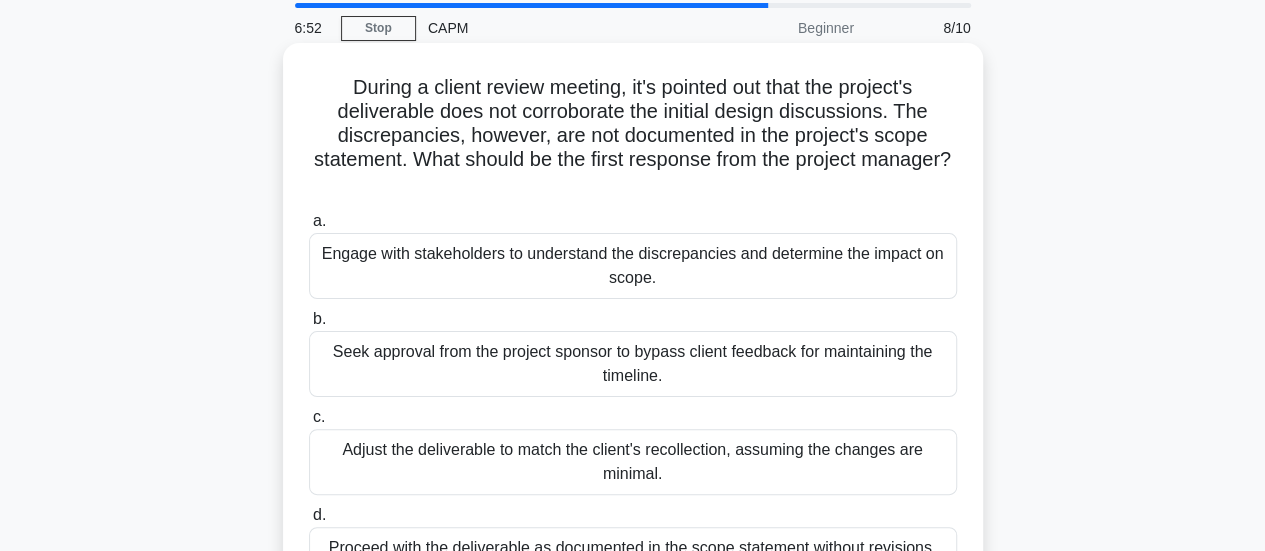 scroll, scrollTop: 100, scrollLeft: 0, axis: vertical 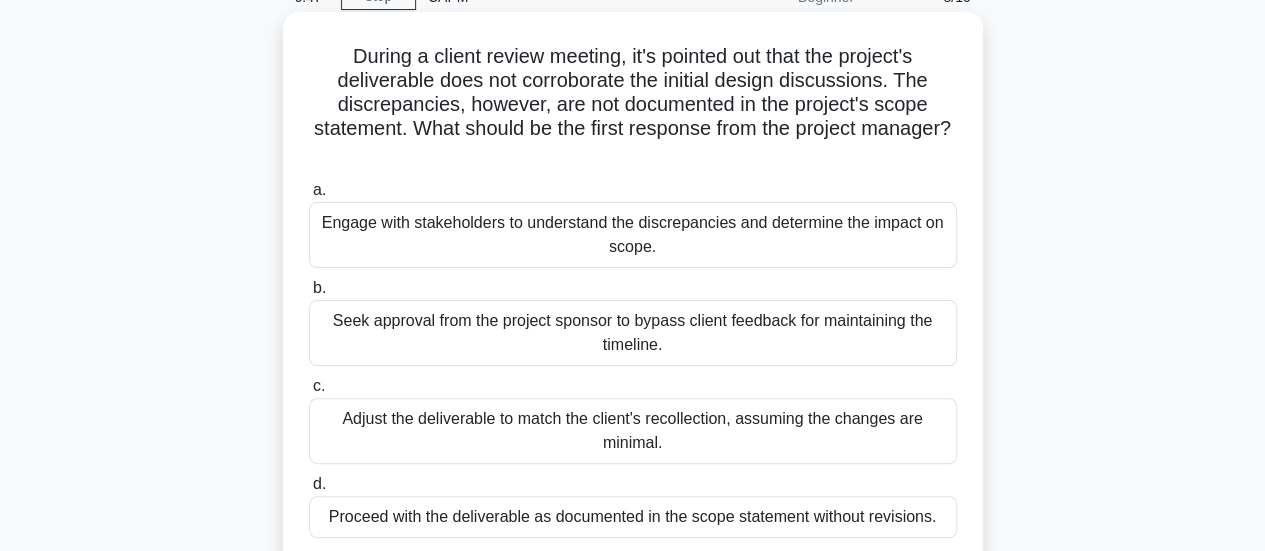 click on "Engage with stakeholders to understand the discrepancies and determine the impact on scope." at bounding box center (633, 235) 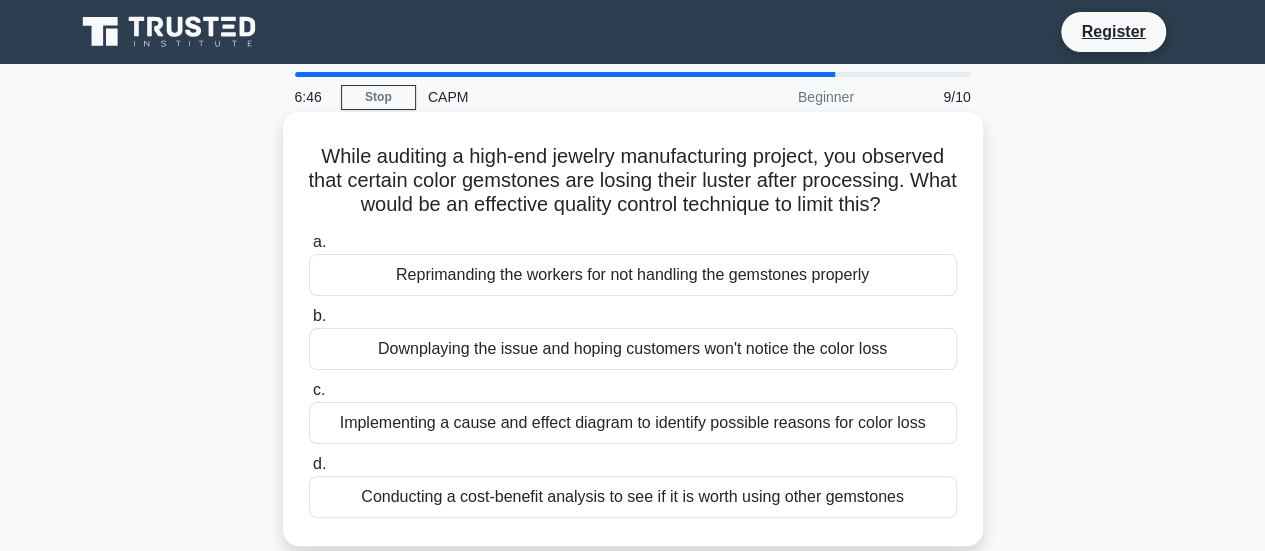scroll, scrollTop: 0, scrollLeft: 0, axis: both 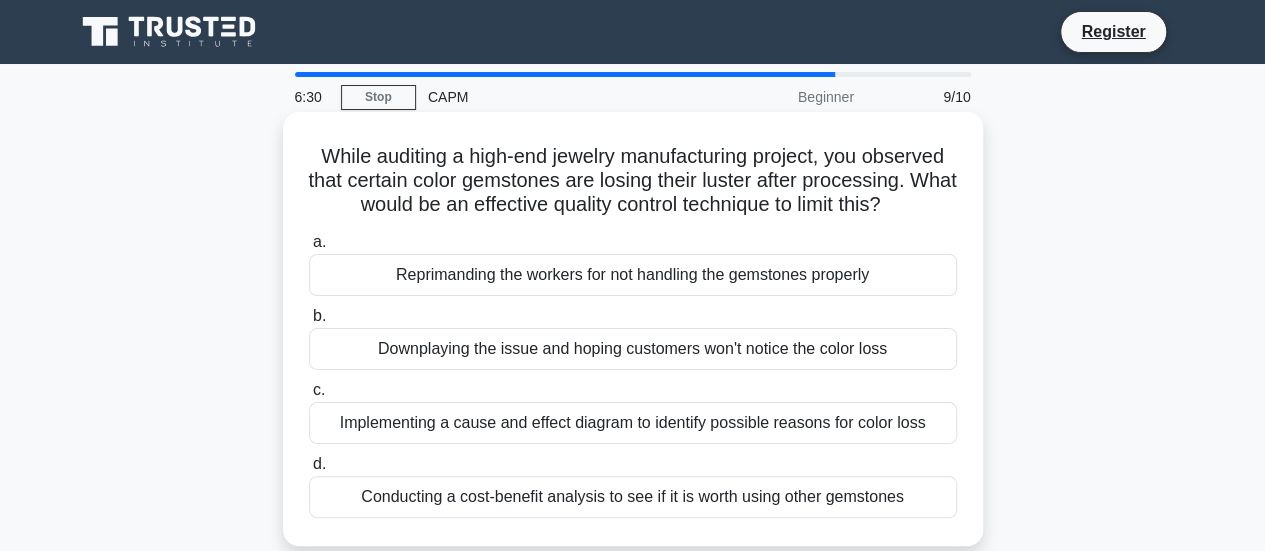 click on "Implementing a cause and effect diagram to identify possible reasons for color loss" at bounding box center [633, 423] 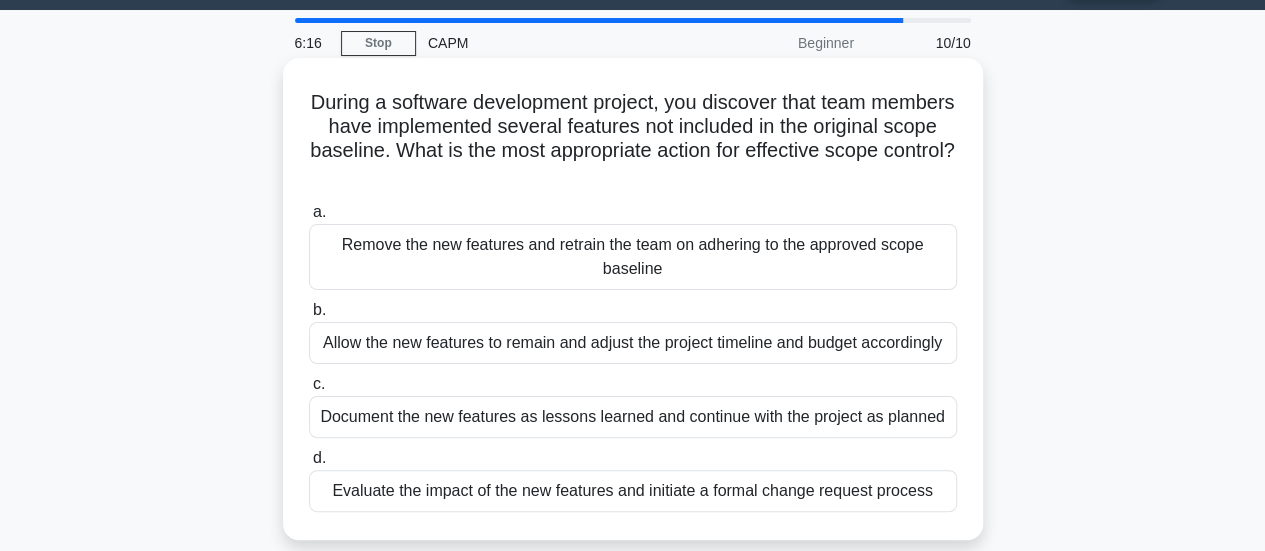 scroll, scrollTop: 100, scrollLeft: 0, axis: vertical 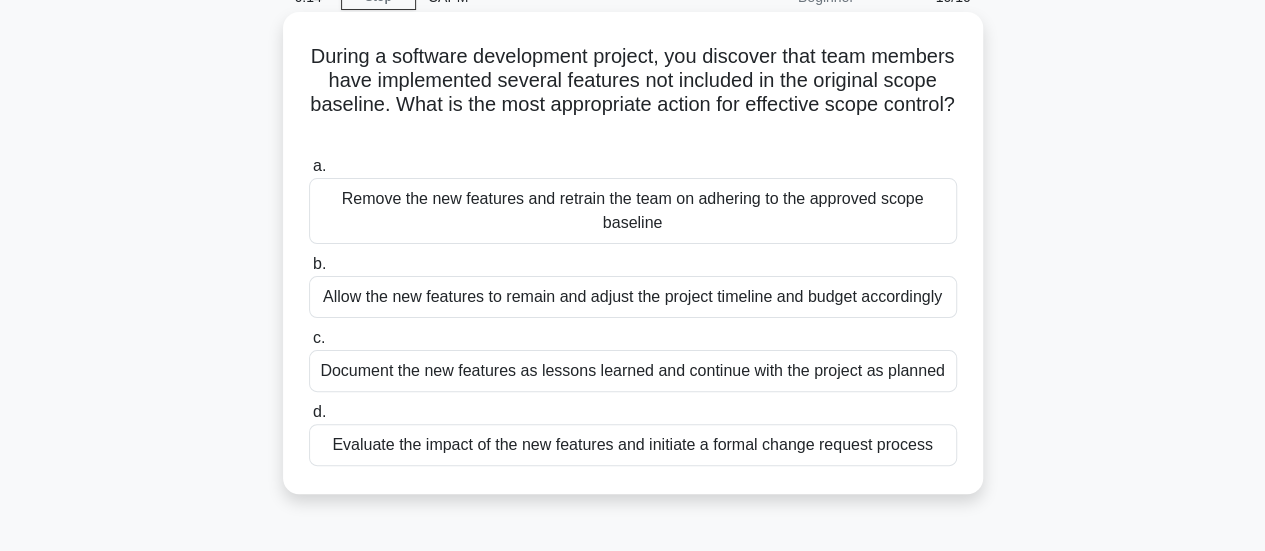 click on "Evaluate the impact of the new features and initiate a formal change request process" at bounding box center (633, 445) 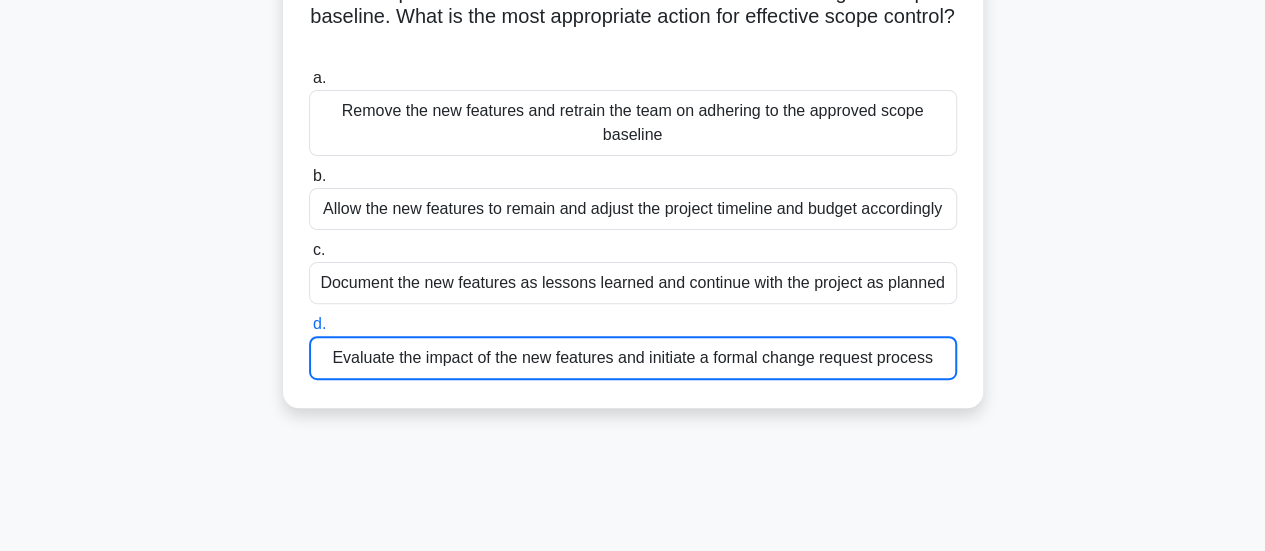 scroll, scrollTop: 300, scrollLeft: 0, axis: vertical 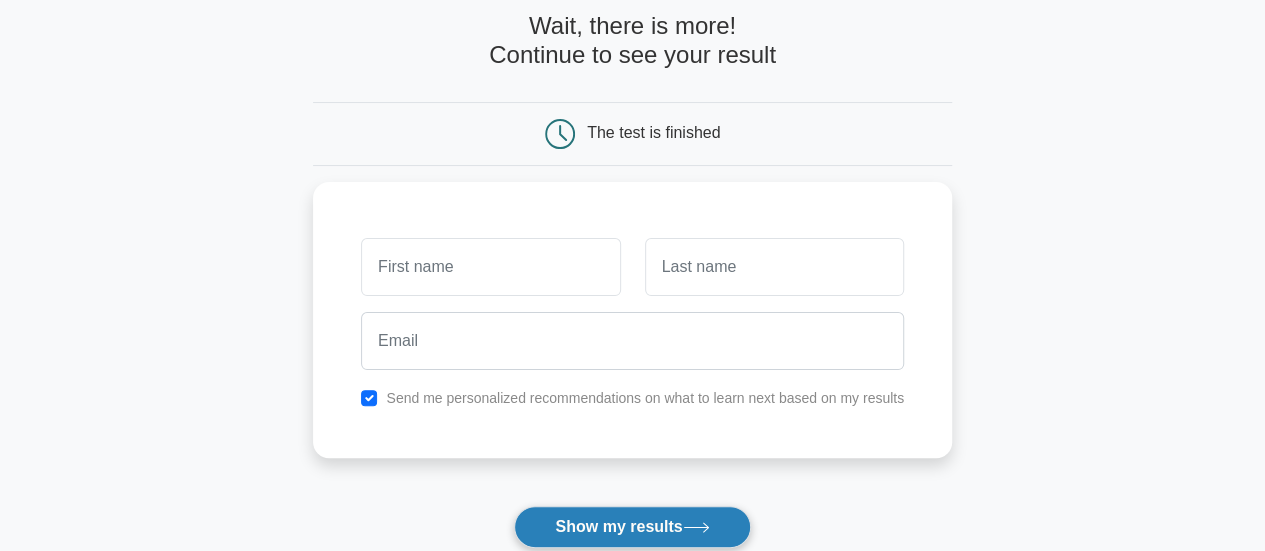 click on "Show my results" at bounding box center [632, 527] 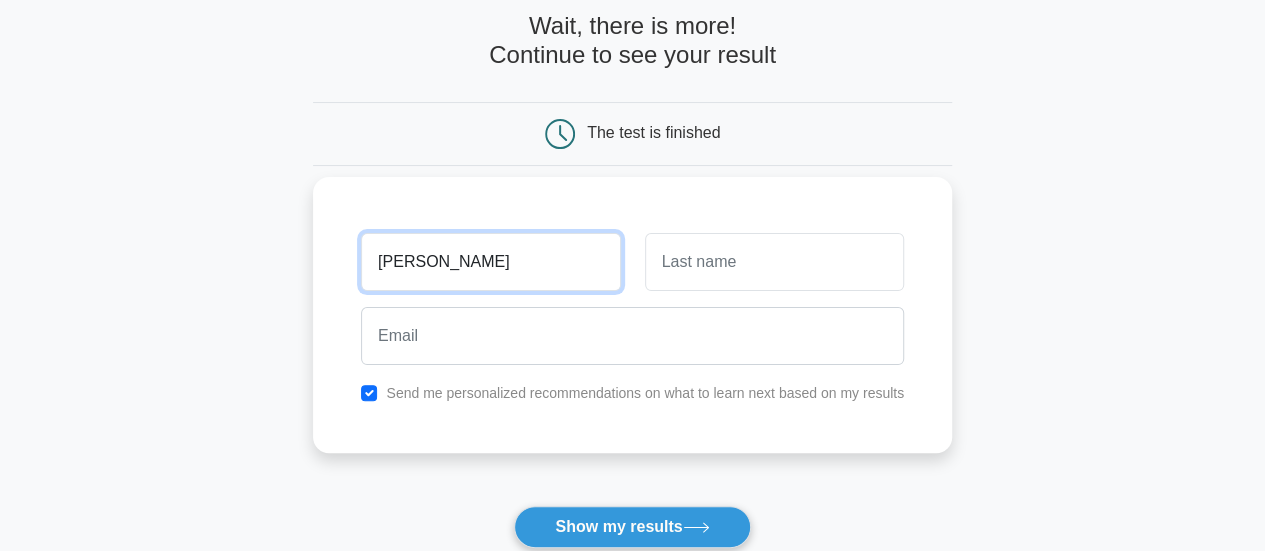 type on "[PERSON_NAME]" 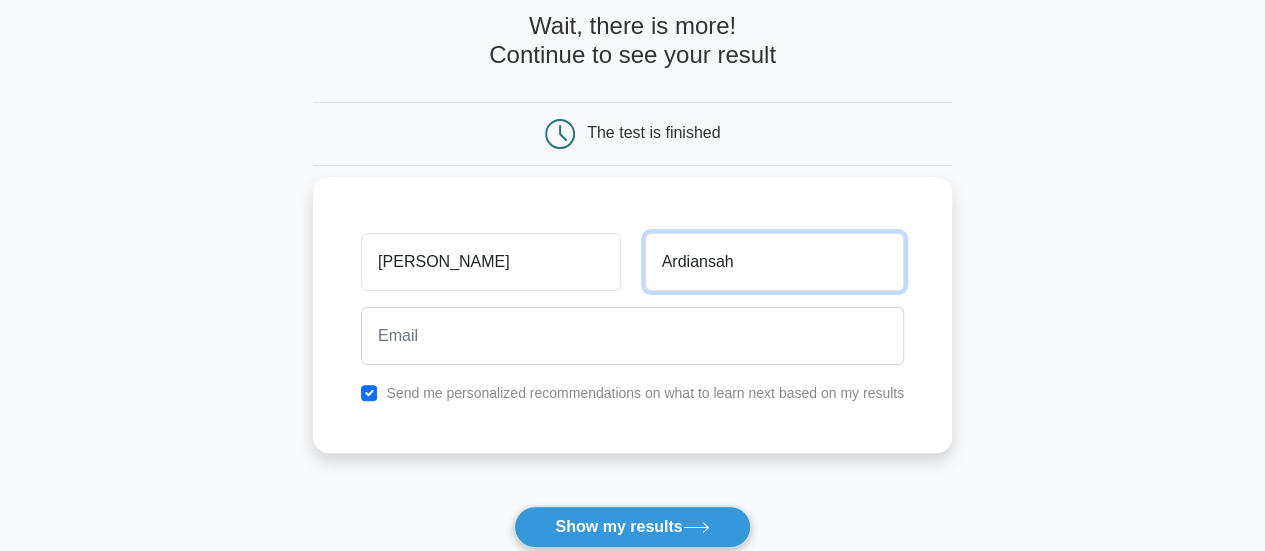 type on "Ardiansah" 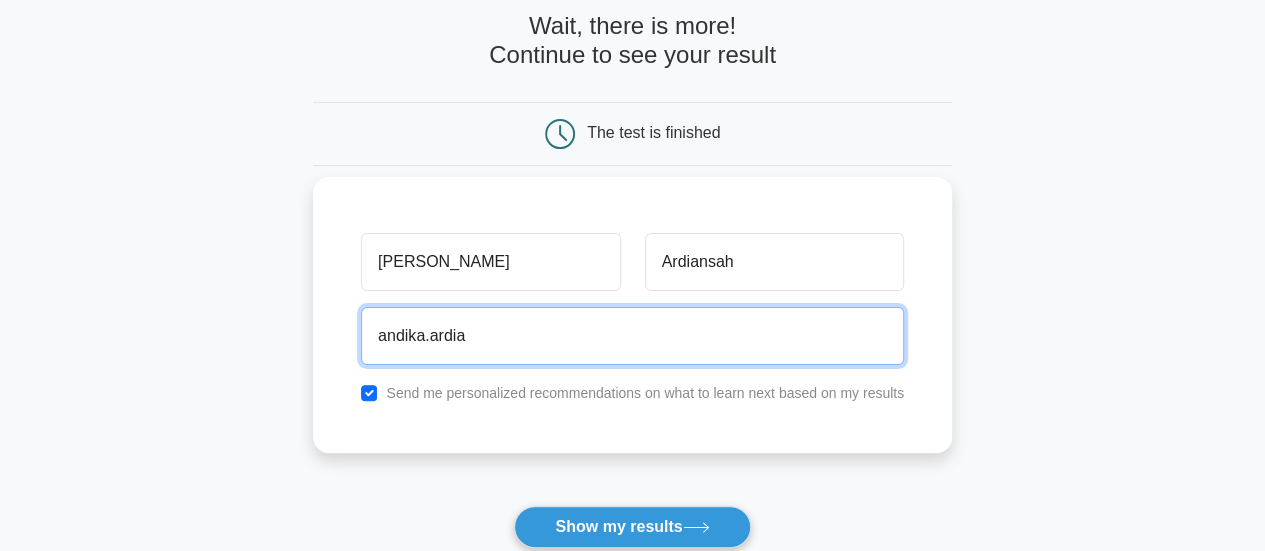 type on "andika.ardiansah@thorcon.id" 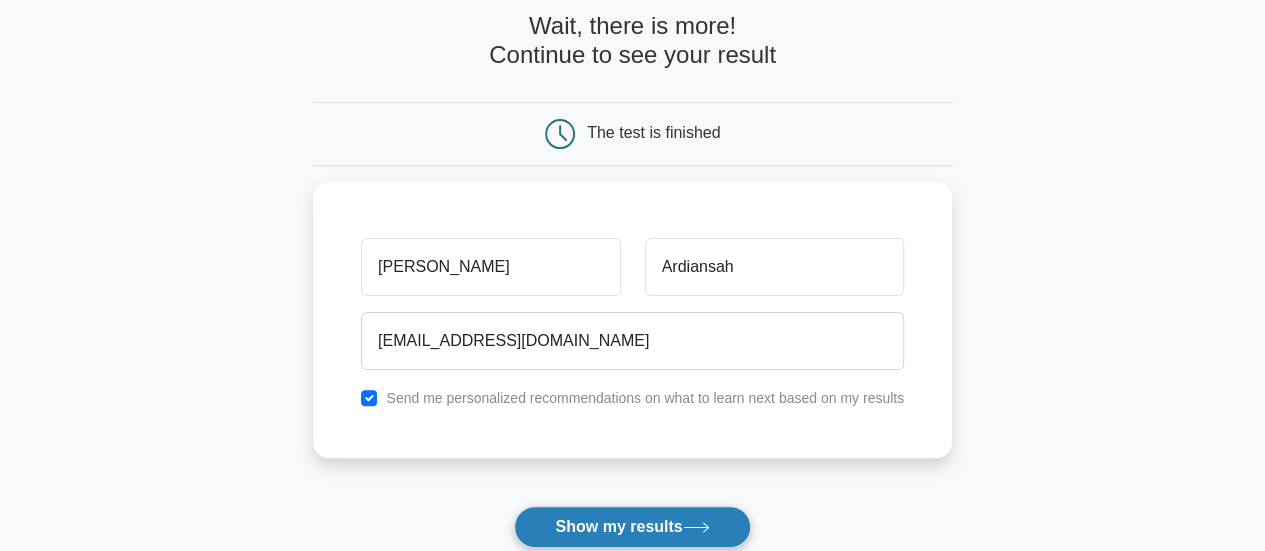click on "Show my results" at bounding box center [632, 527] 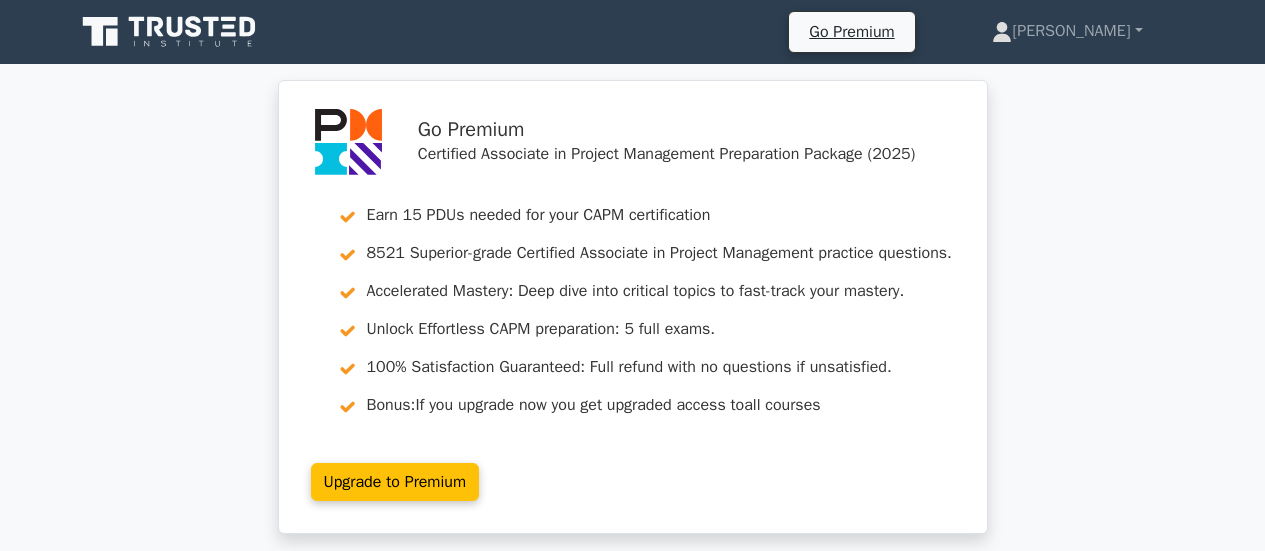 scroll, scrollTop: 0, scrollLeft: 0, axis: both 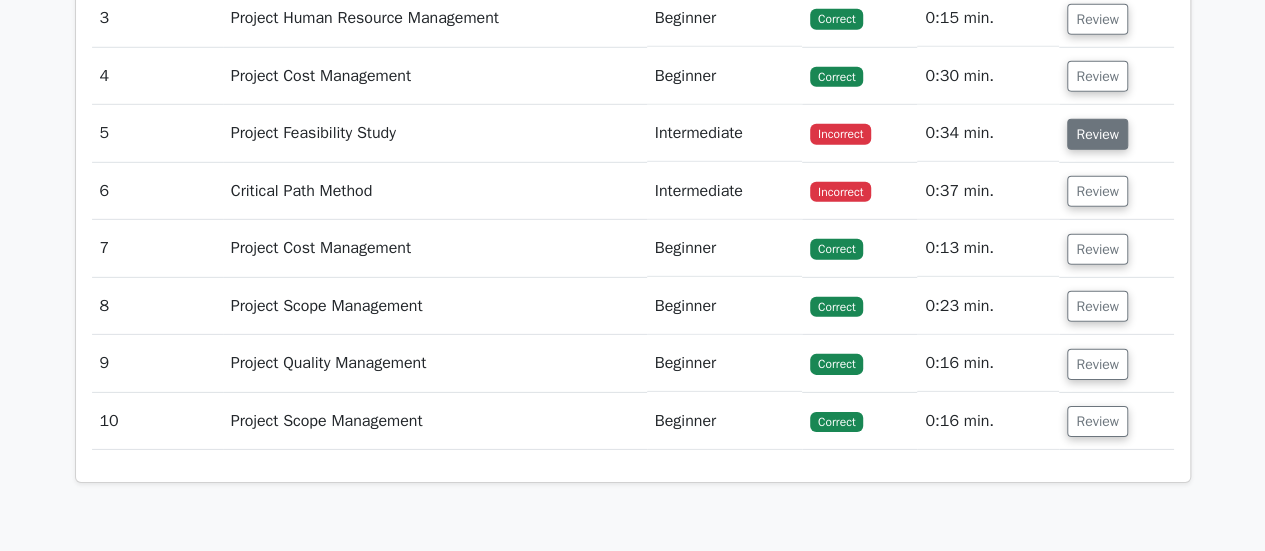 click on "Review" at bounding box center [1097, 134] 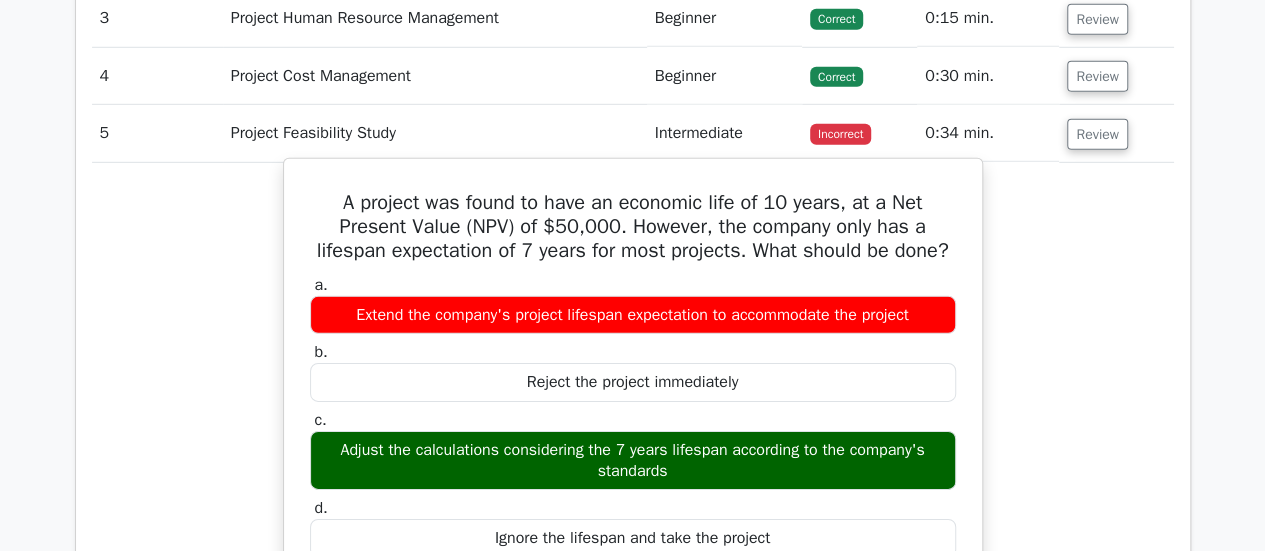 type 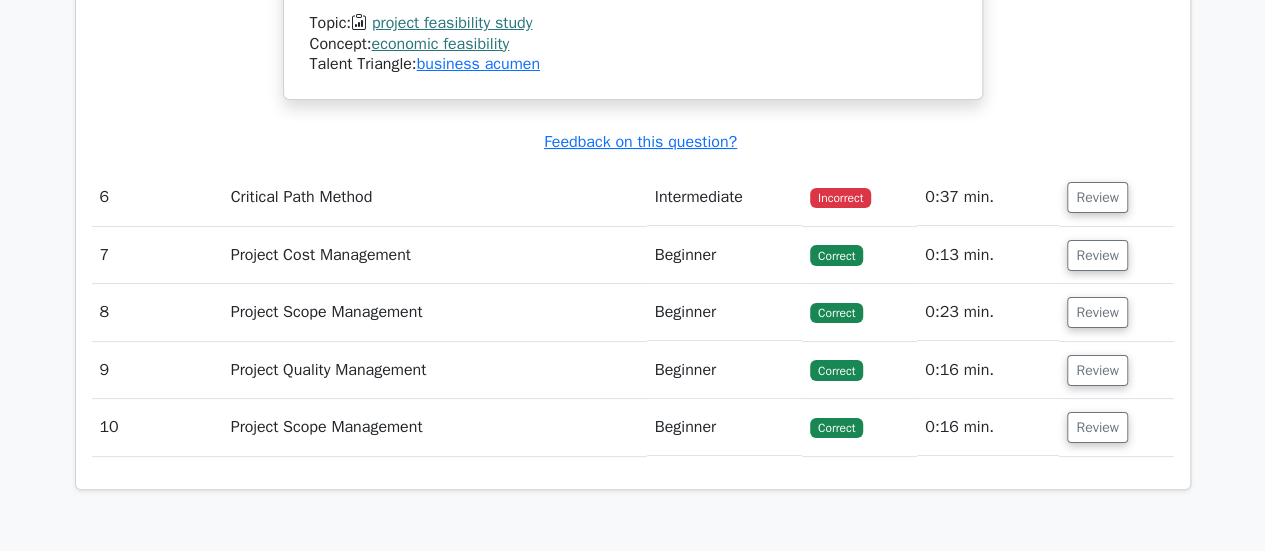 scroll, scrollTop: 3757, scrollLeft: 0, axis: vertical 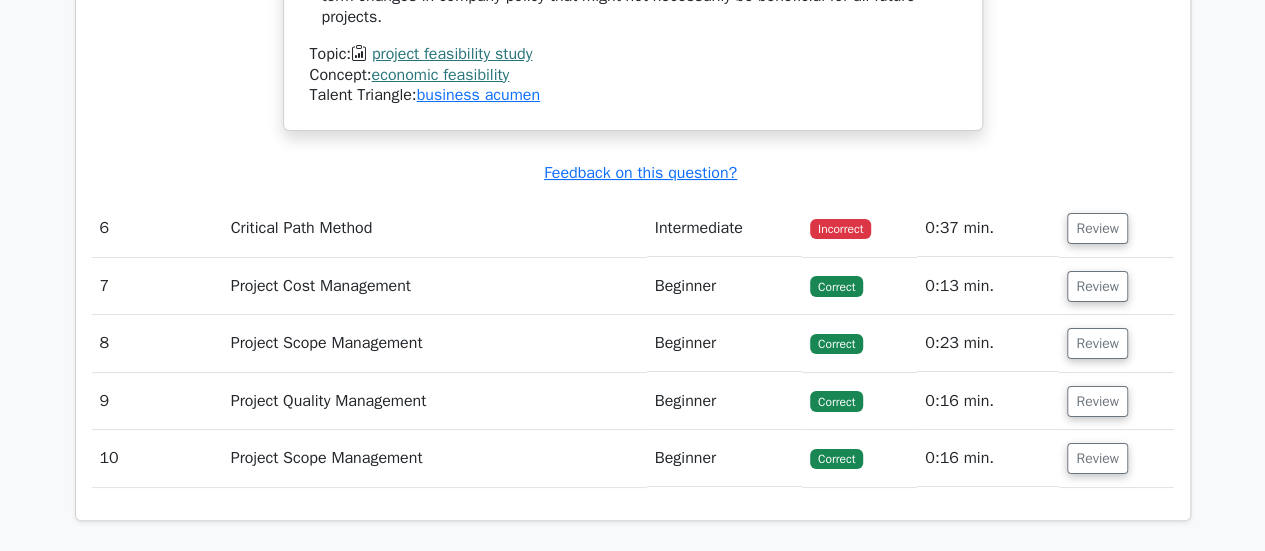 click on "Critical Path Method" at bounding box center (435, 228) 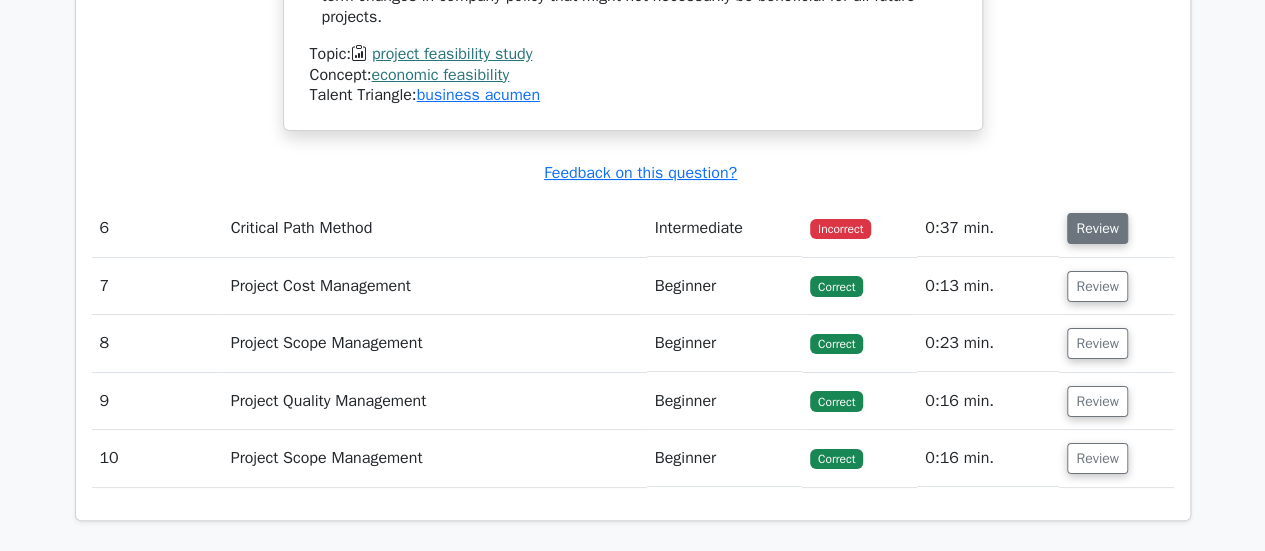 click on "Review" at bounding box center (1097, 228) 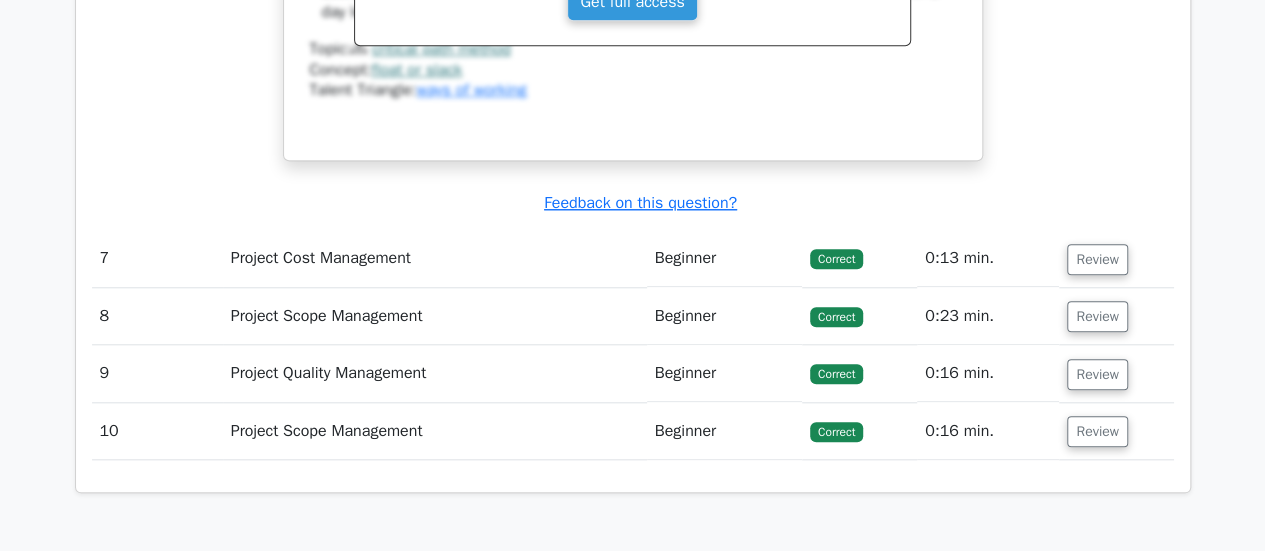 scroll, scrollTop: 4657, scrollLeft: 0, axis: vertical 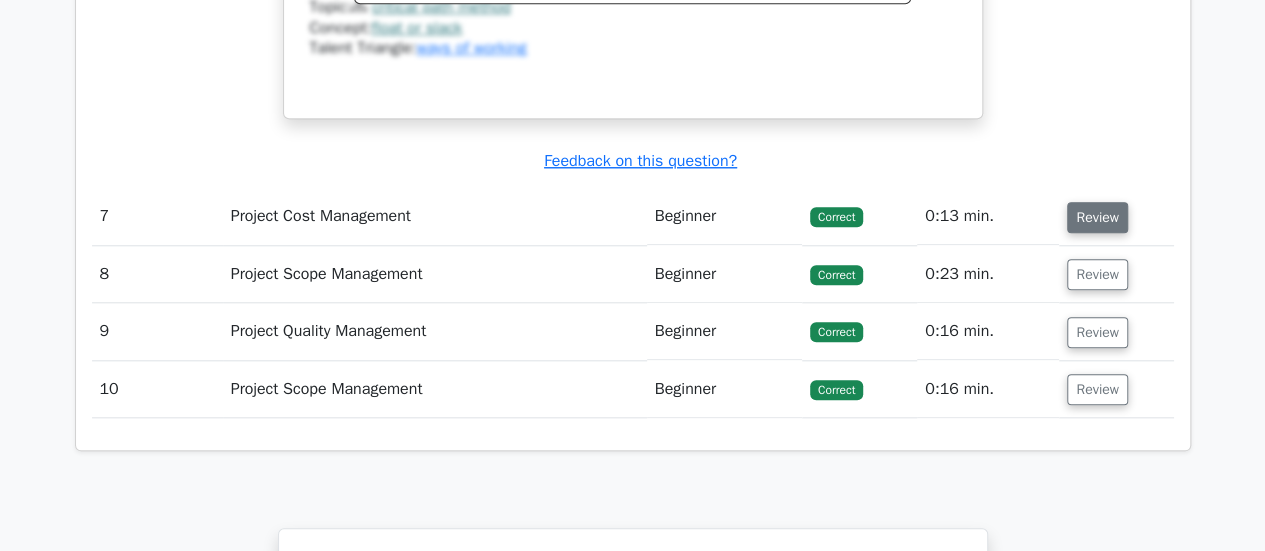 click on "Review" at bounding box center (1097, 217) 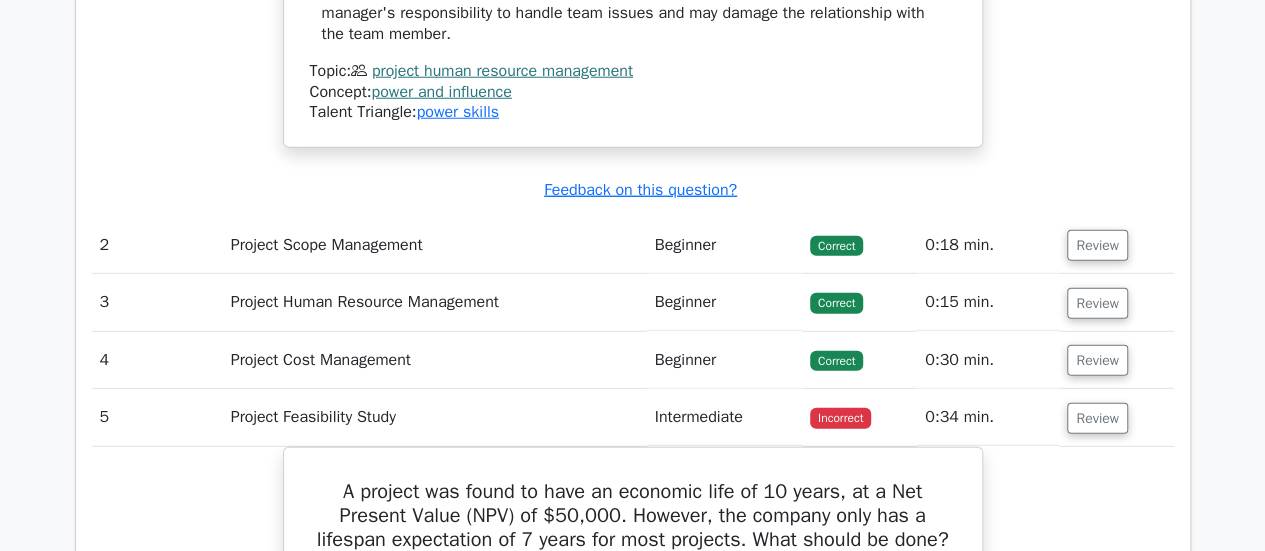 scroll, scrollTop: 2557, scrollLeft: 0, axis: vertical 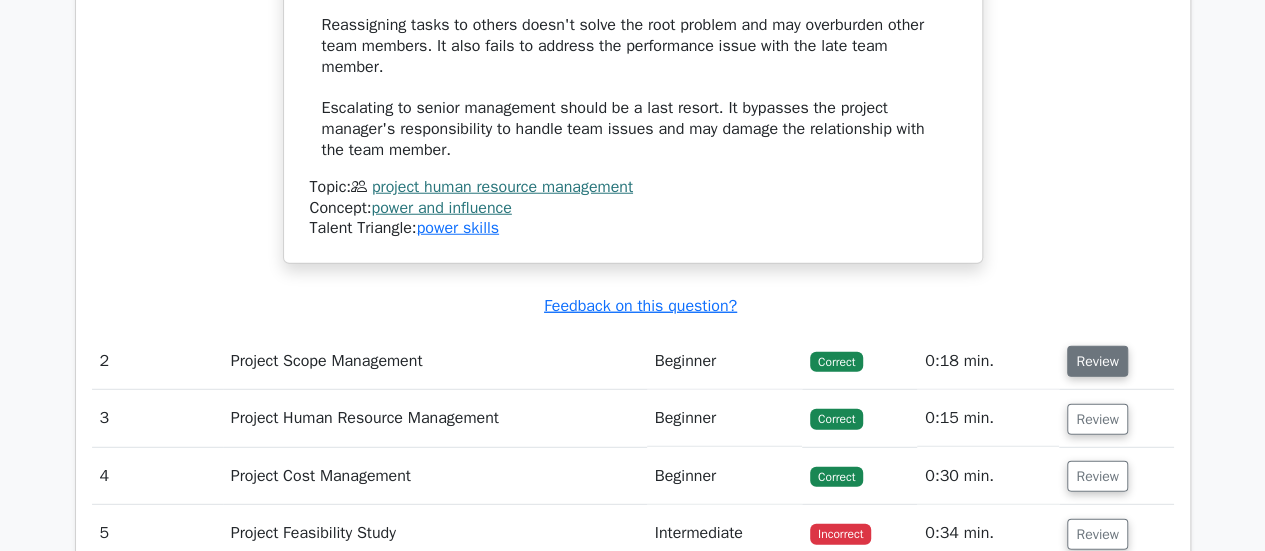 click on "Review" at bounding box center (1097, 361) 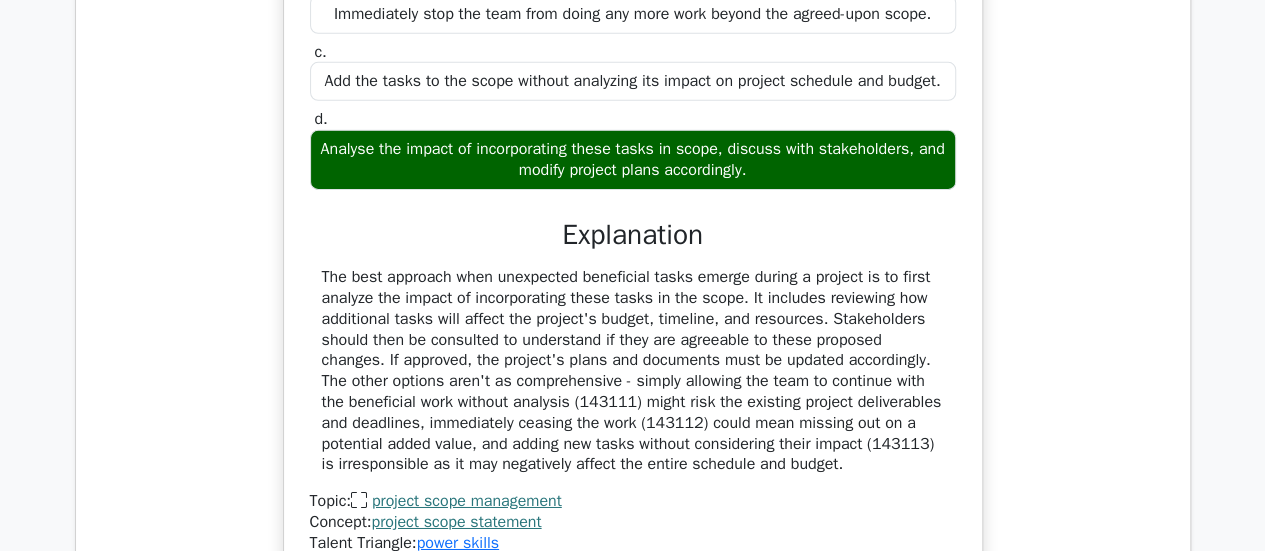 scroll, scrollTop: 3357, scrollLeft: 0, axis: vertical 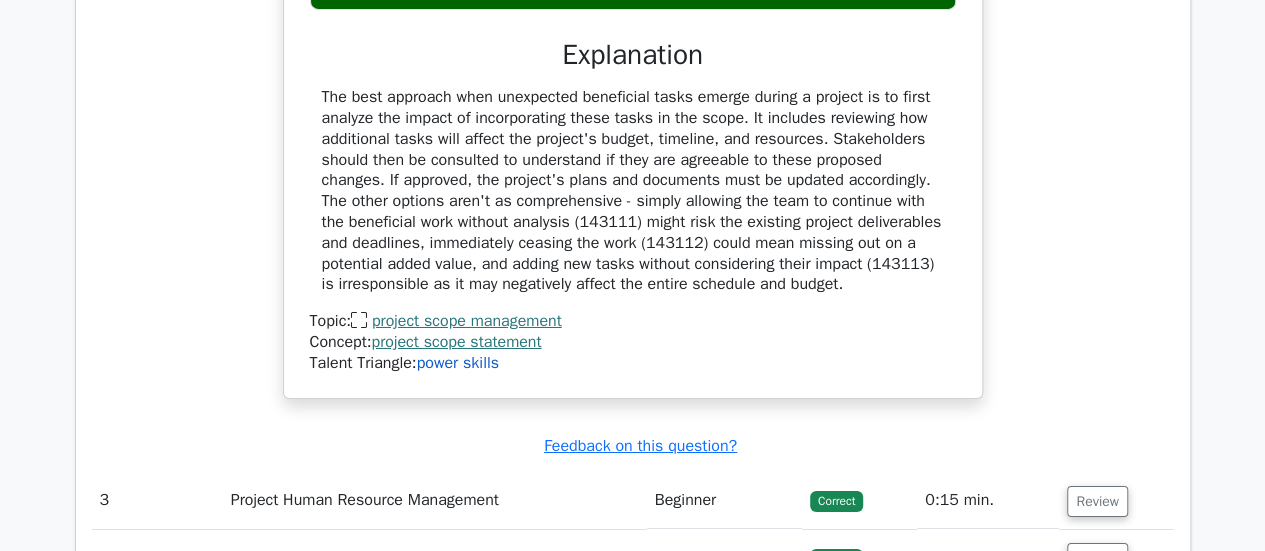 click on "power skills" at bounding box center (458, 363) 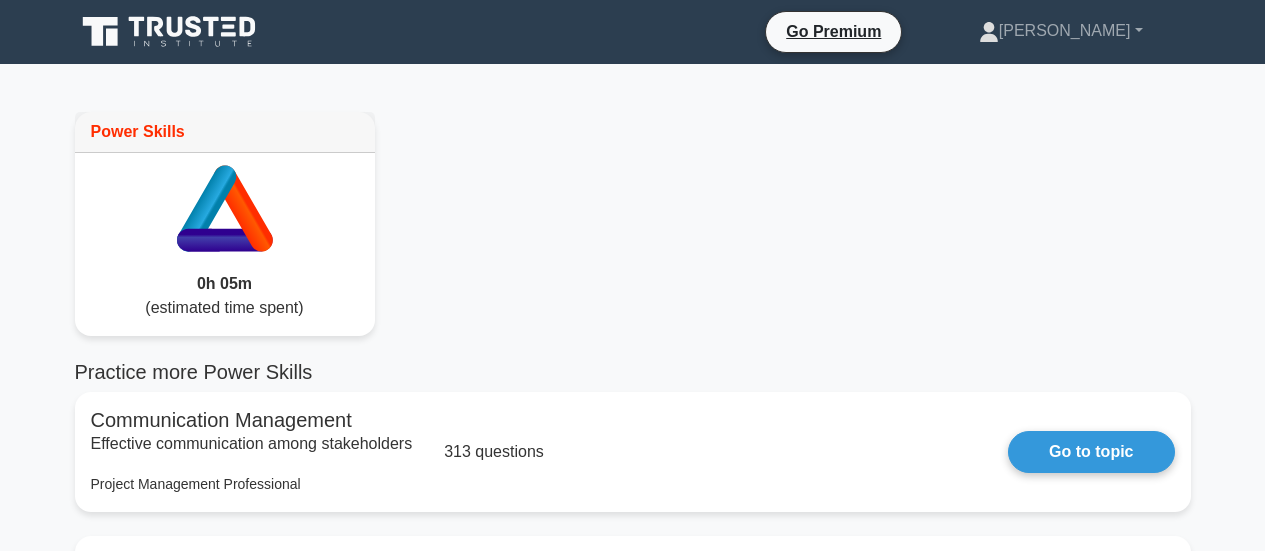 scroll, scrollTop: 0, scrollLeft: 0, axis: both 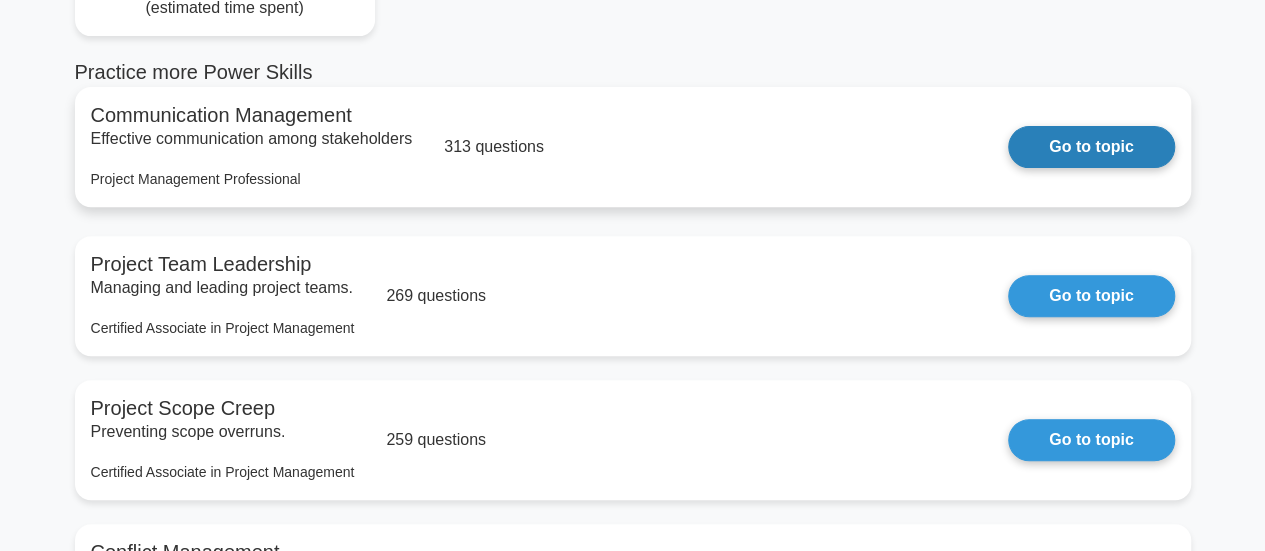 click on "Go to
topic" at bounding box center (1091, 147) 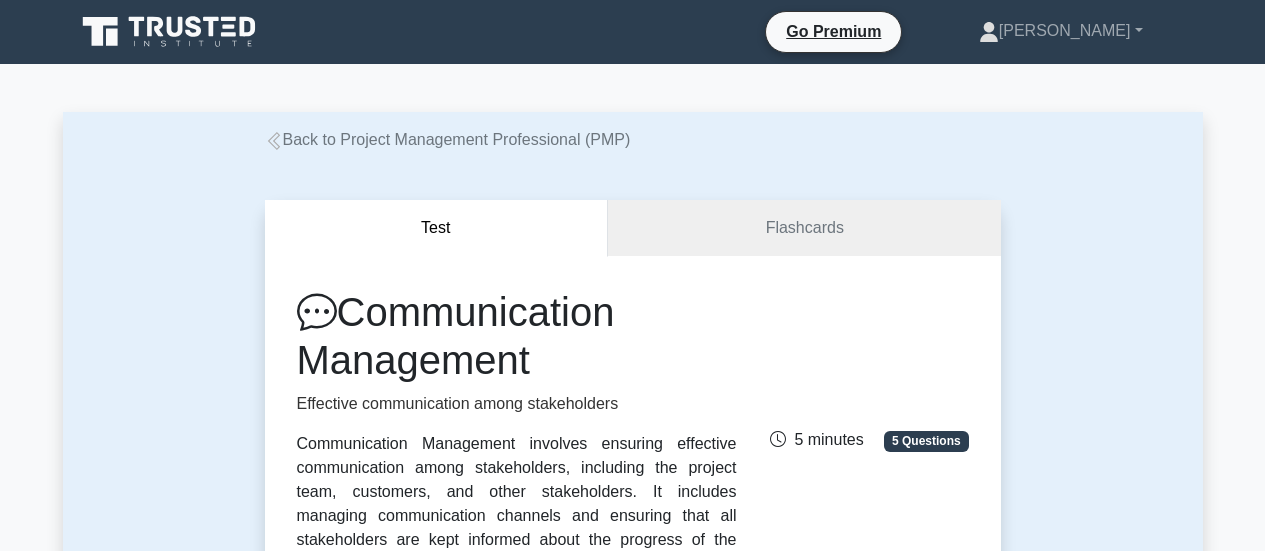 scroll, scrollTop: 400, scrollLeft: 0, axis: vertical 